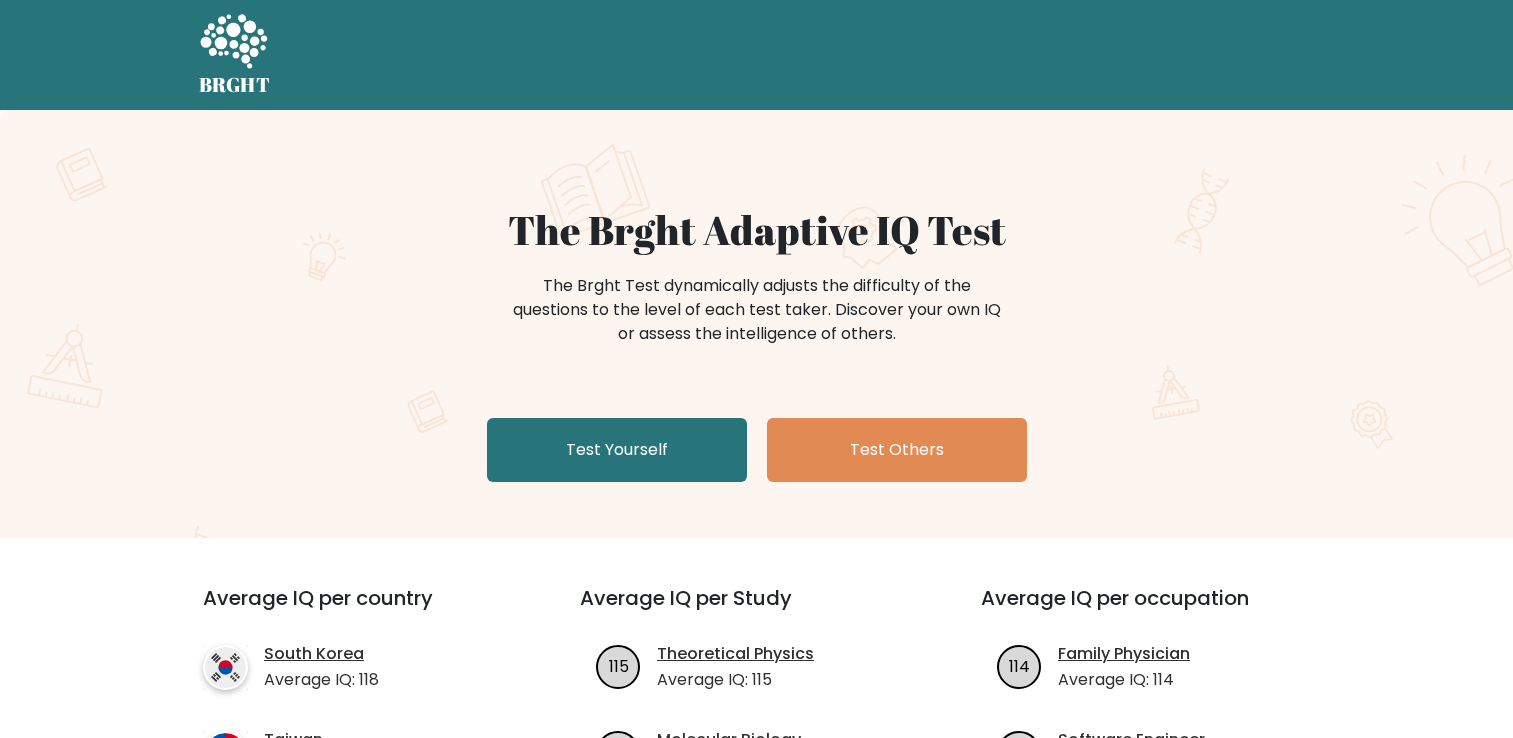 scroll, scrollTop: 0, scrollLeft: 0, axis: both 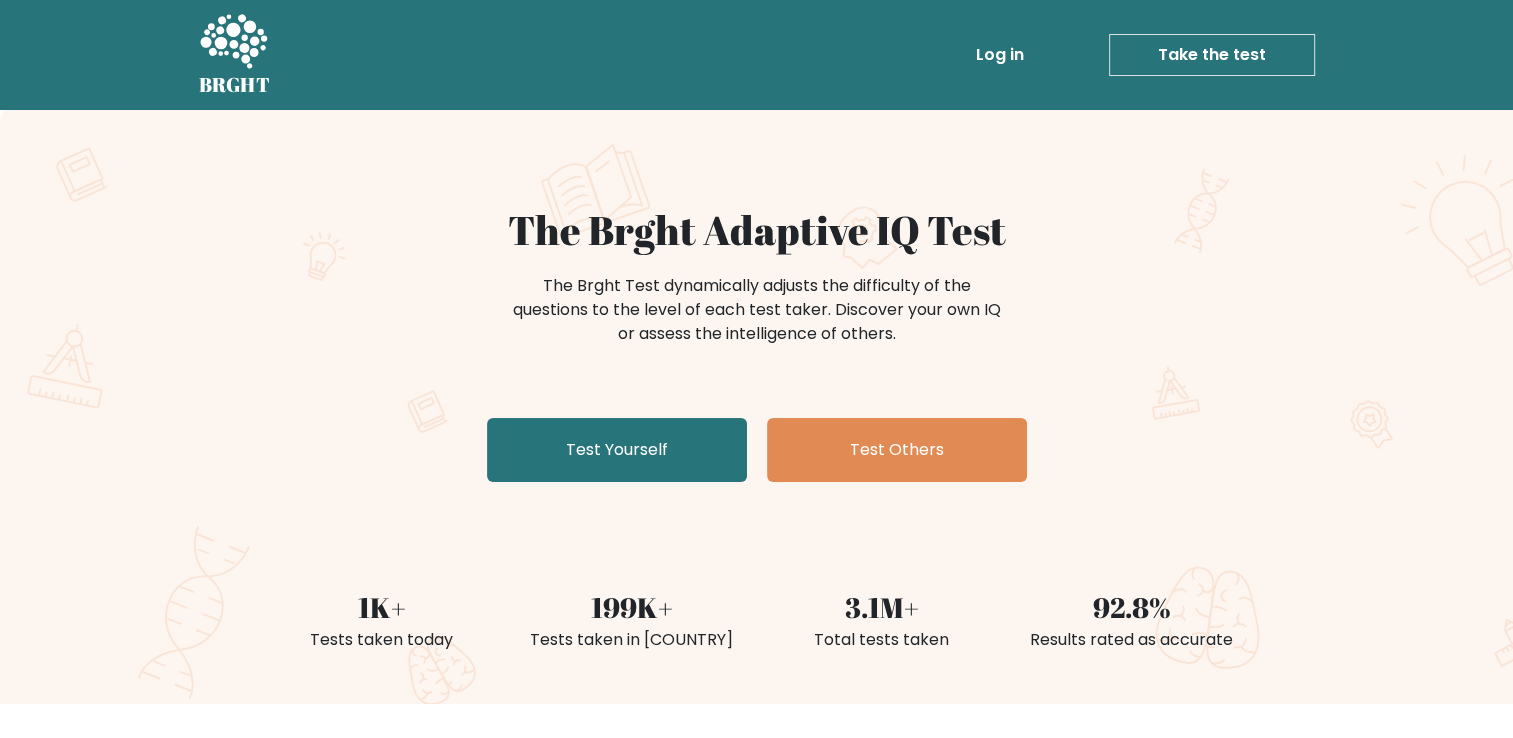 click on "Take the test" at bounding box center (1212, 55) 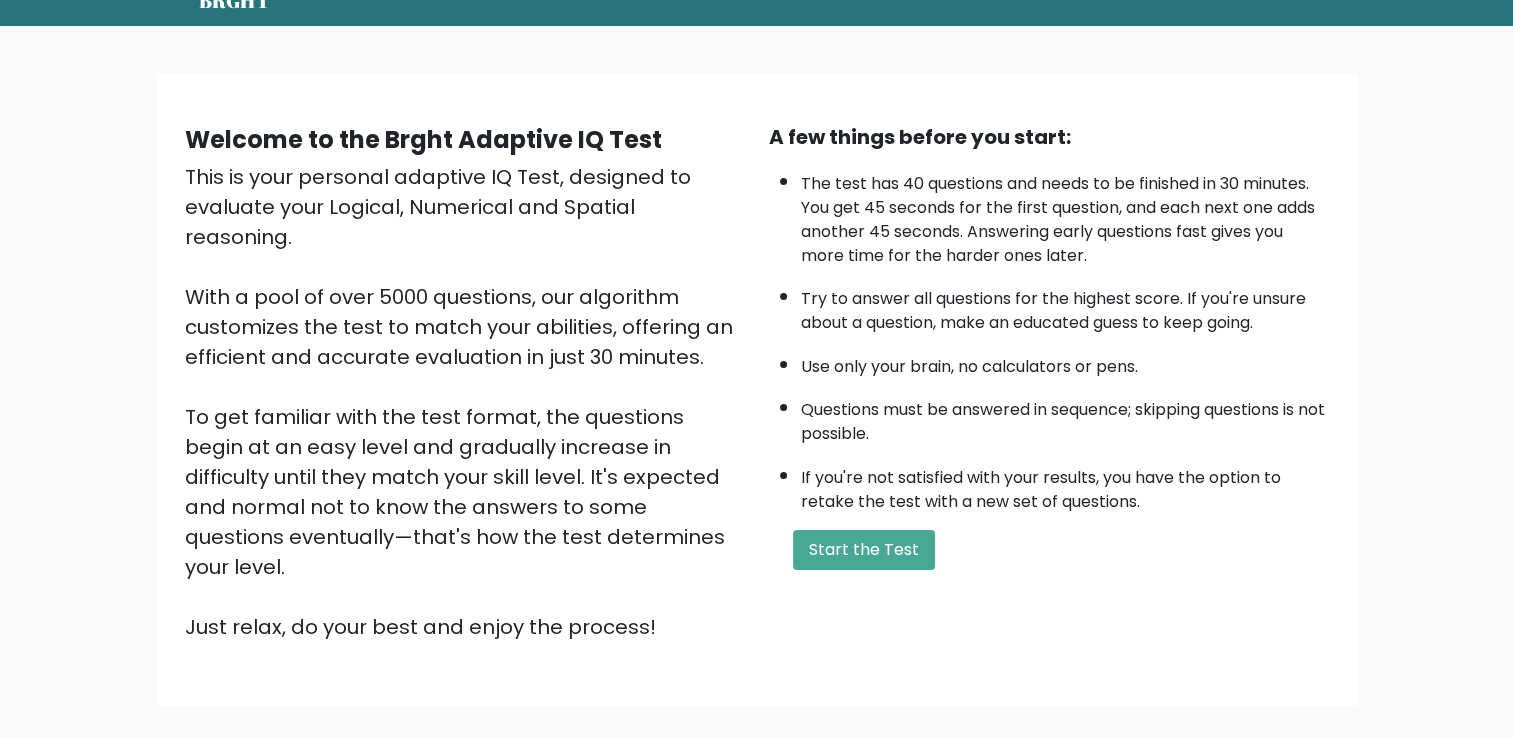 scroll, scrollTop: 102, scrollLeft: 0, axis: vertical 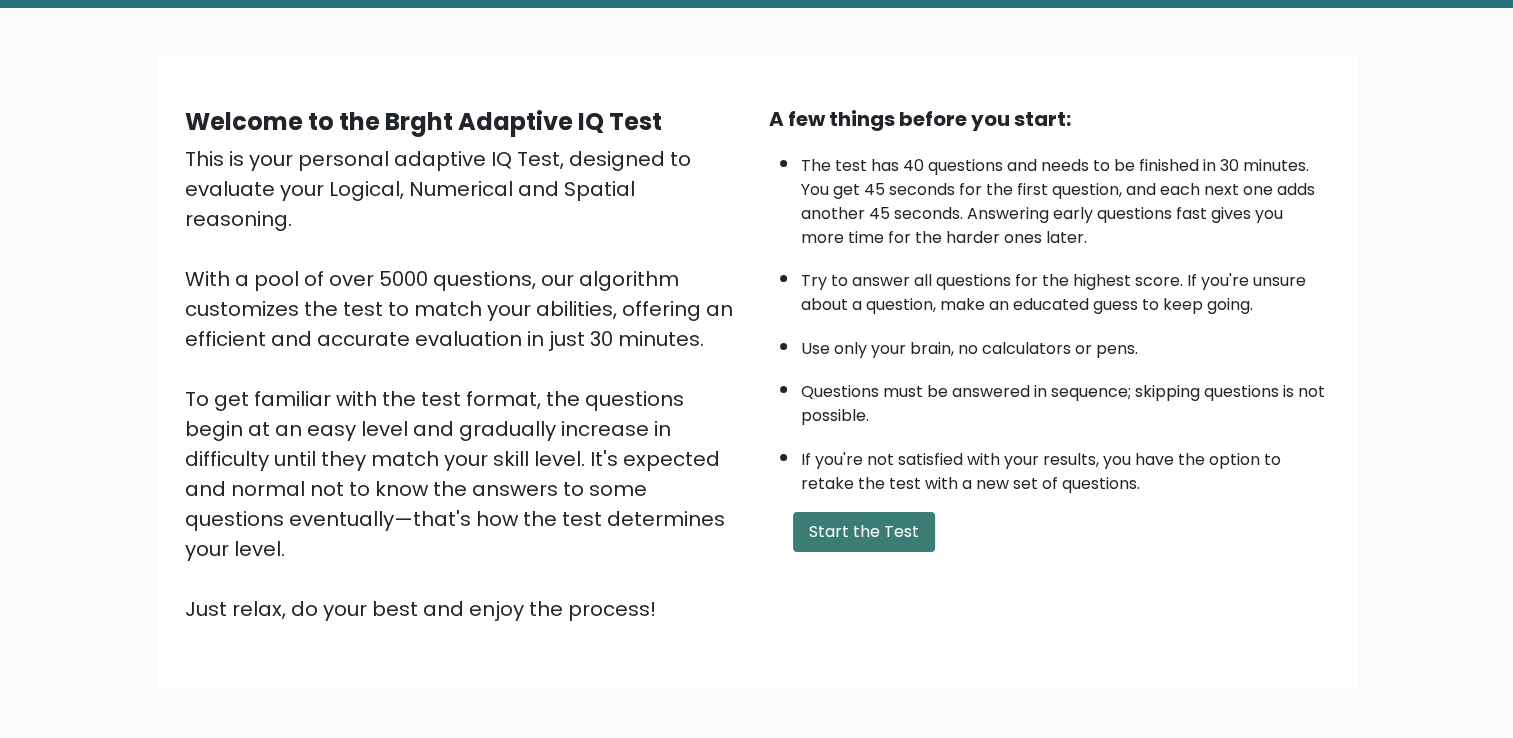 click on "Start the Test" at bounding box center [864, 532] 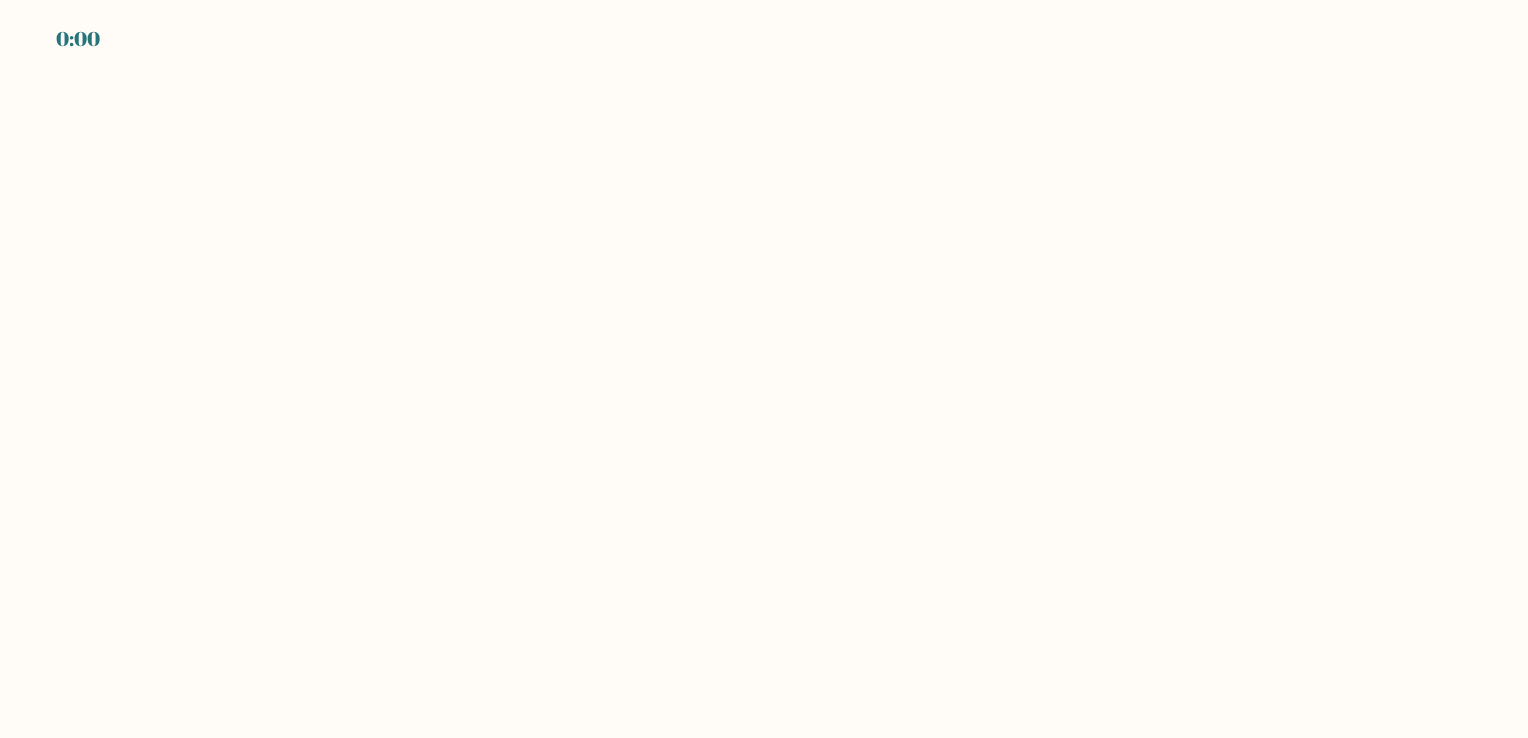 scroll, scrollTop: 0, scrollLeft: 0, axis: both 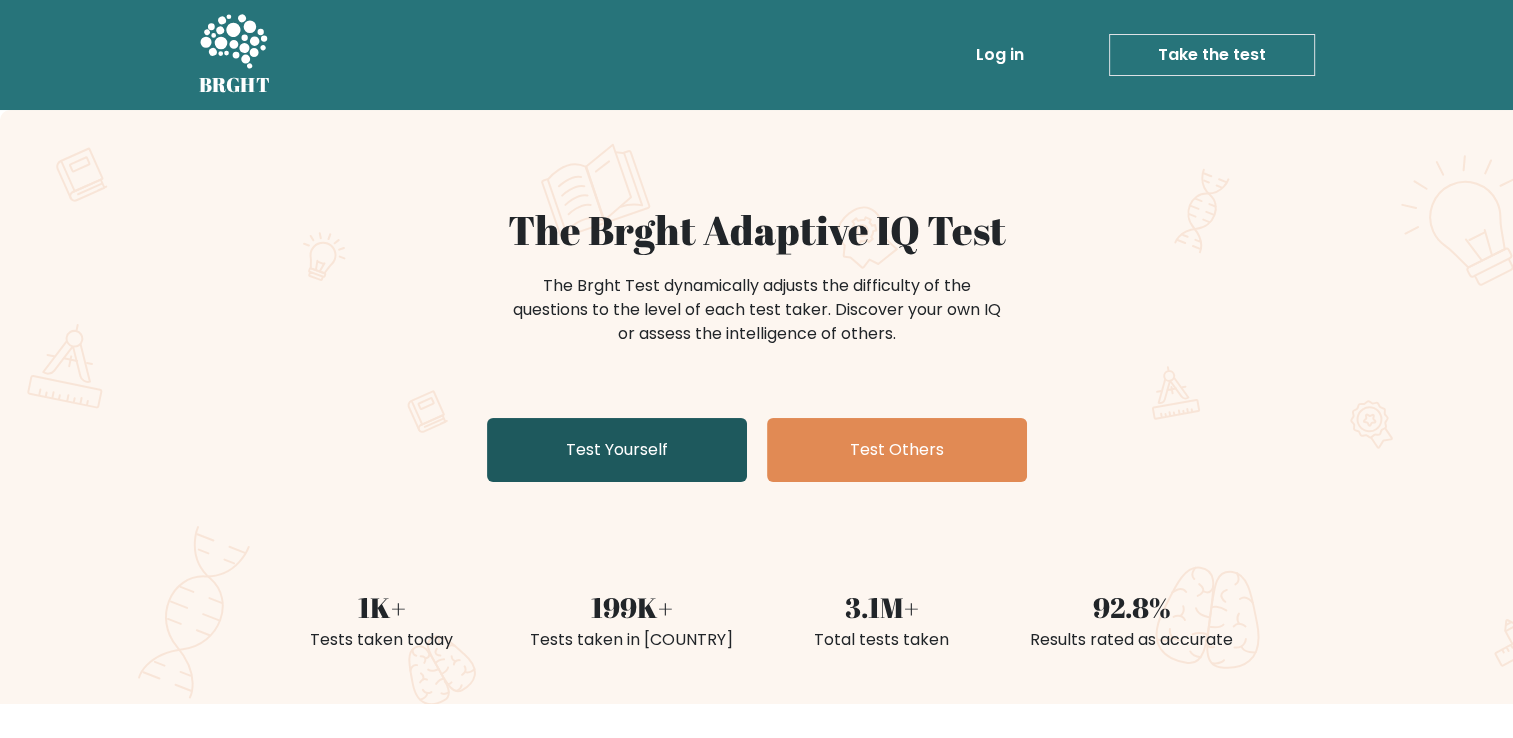 click on "Test Yourself" at bounding box center [617, 450] 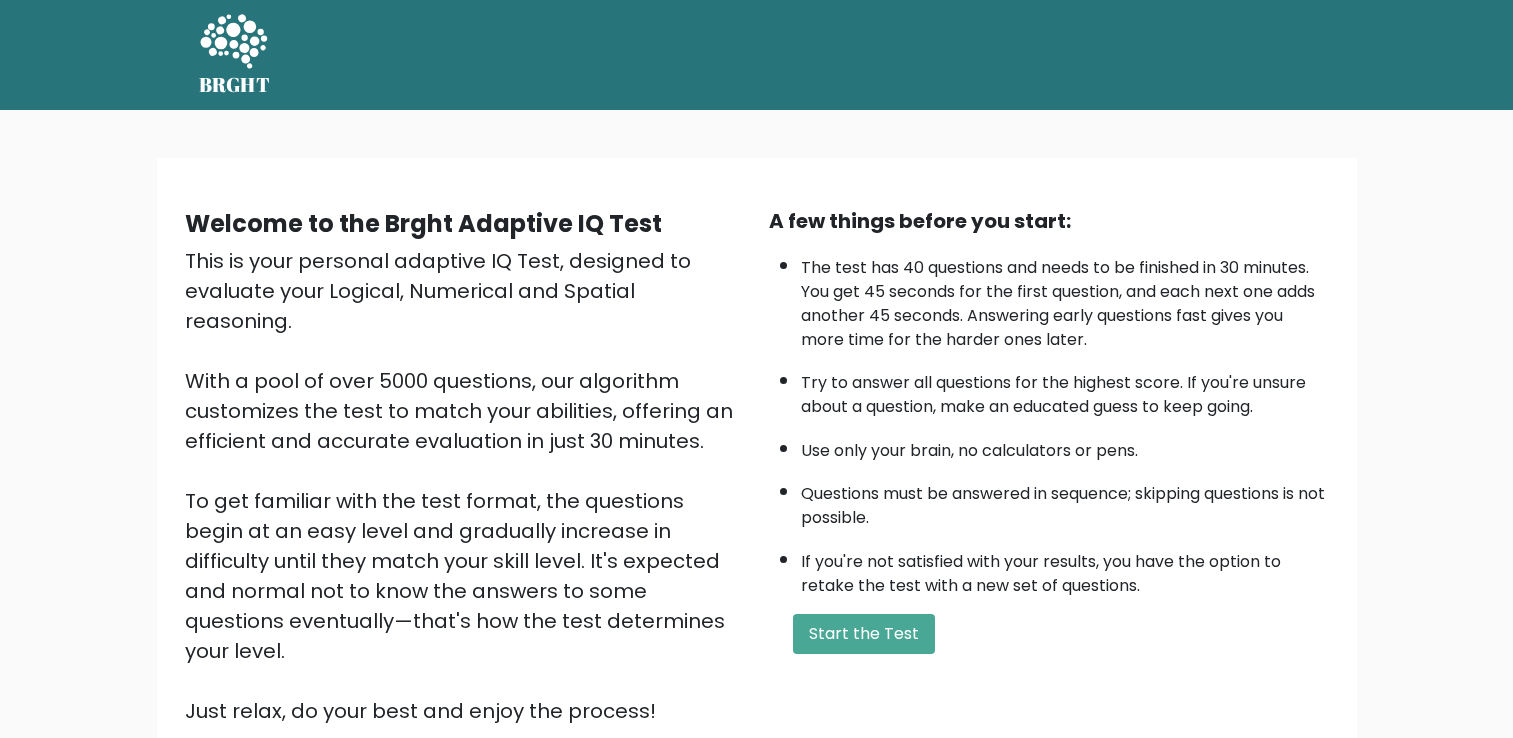 scroll, scrollTop: 0, scrollLeft: 0, axis: both 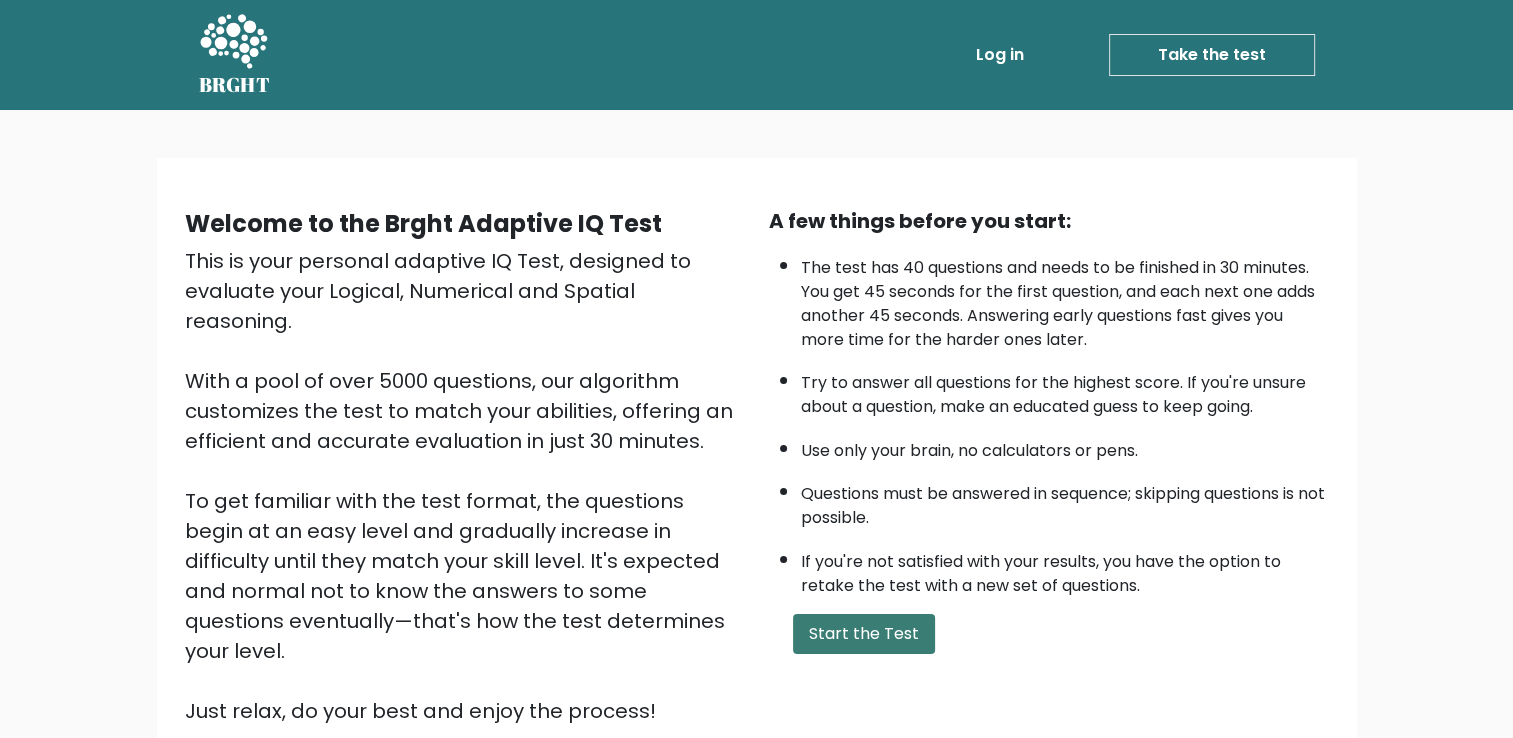 click on "Start the Test" at bounding box center [864, 634] 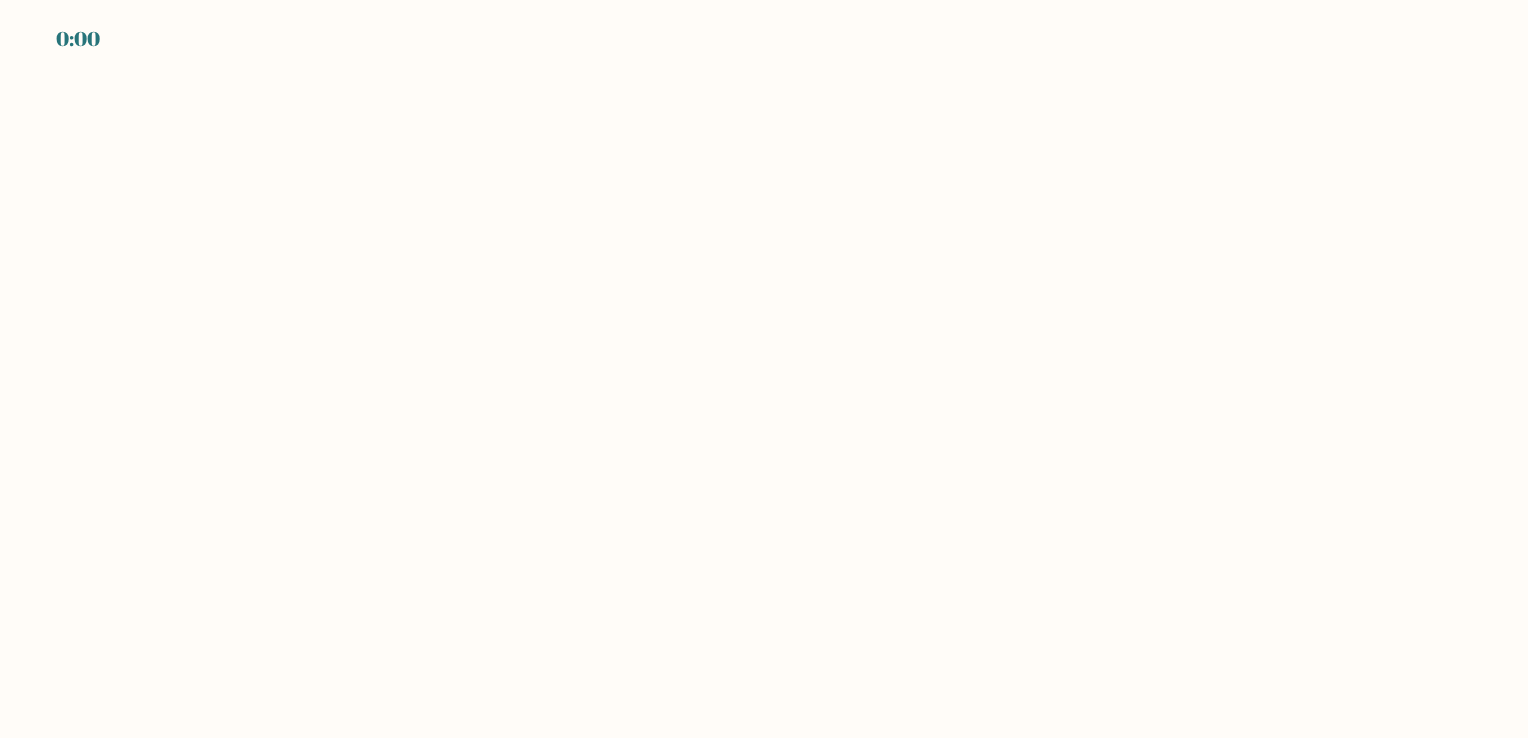 scroll, scrollTop: 0, scrollLeft: 0, axis: both 